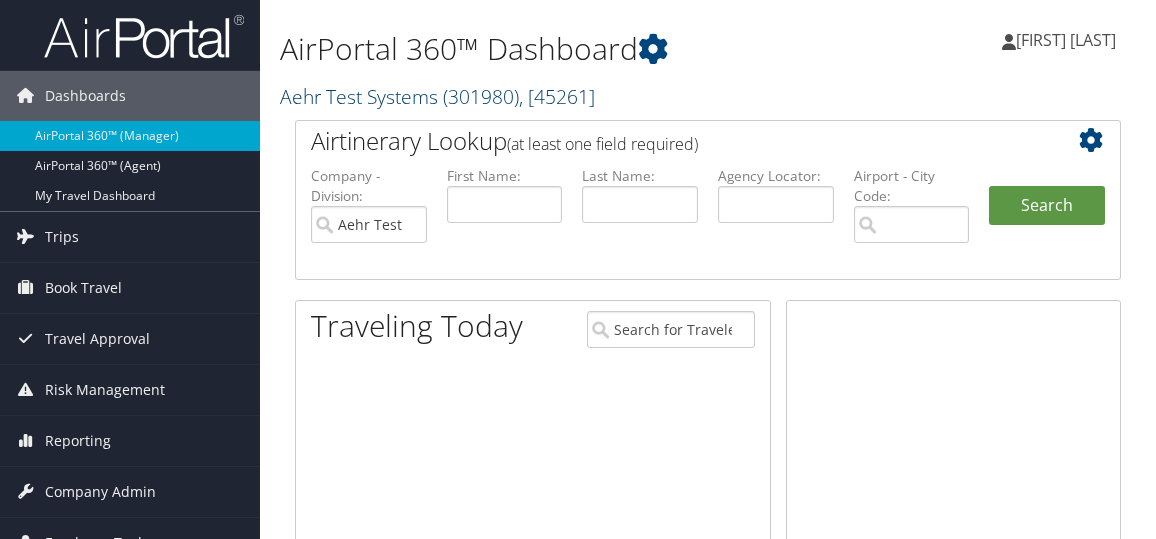 scroll, scrollTop: 0, scrollLeft: 0, axis: both 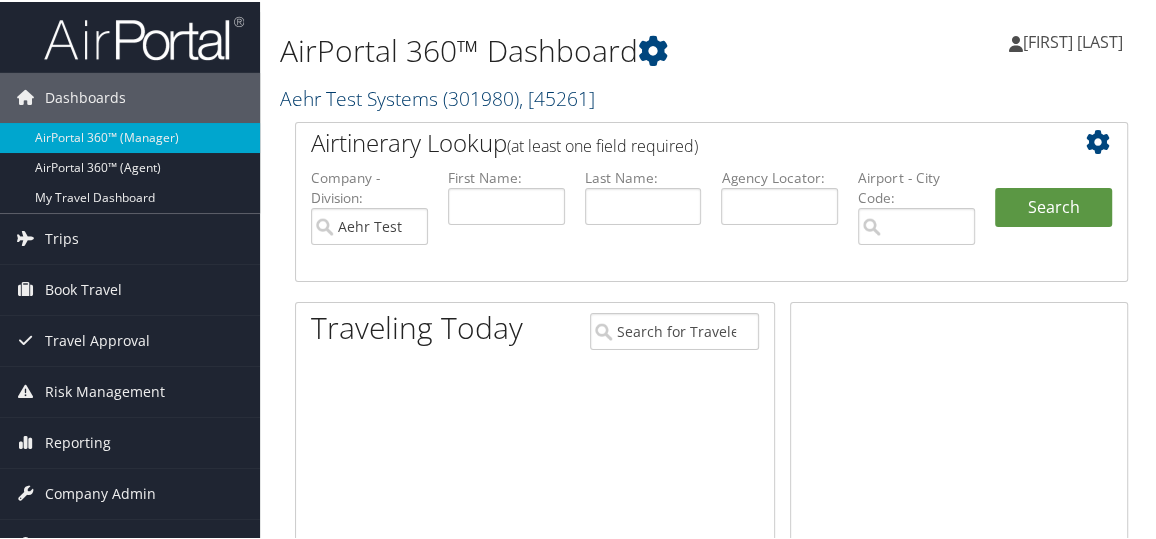 click on "Aehr Test Systems   ( 301980 )  , [ 45261 ]" at bounding box center [437, 96] 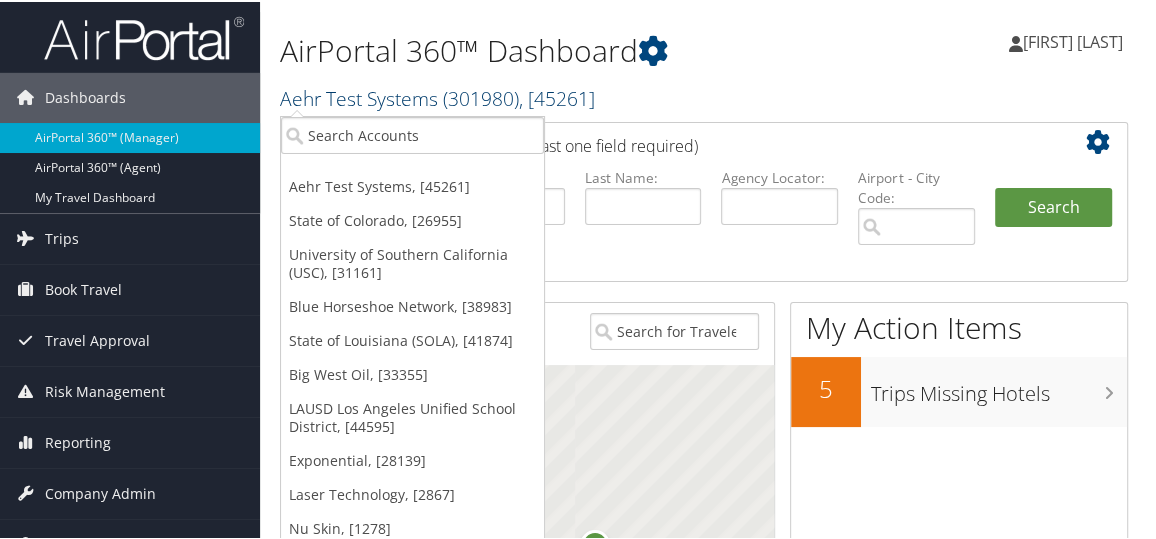 scroll, scrollTop: 4, scrollLeft: 0, axis: vertical 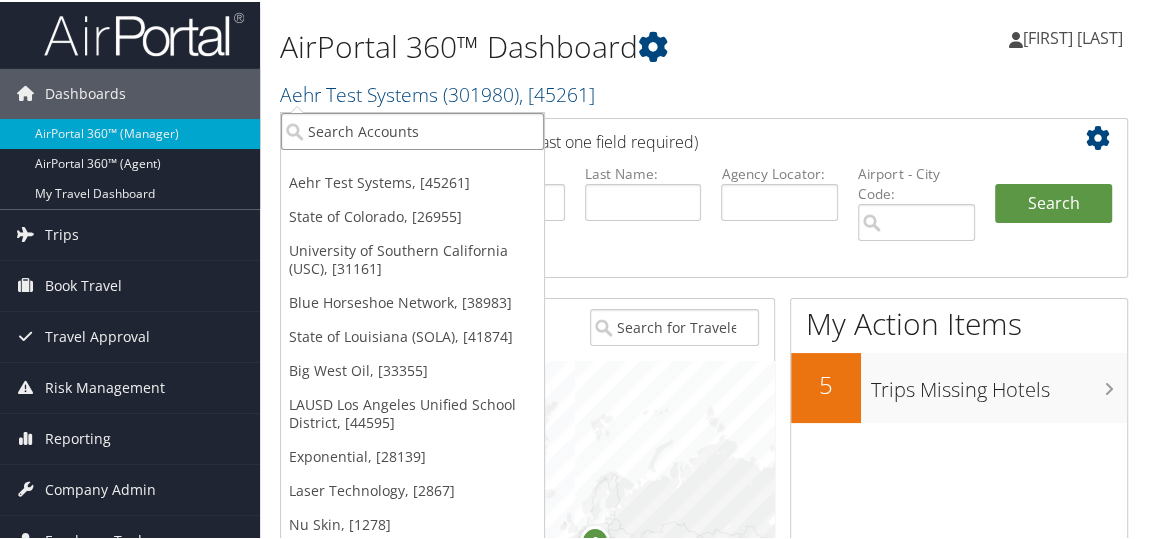 click at bounding box center [412, 129] 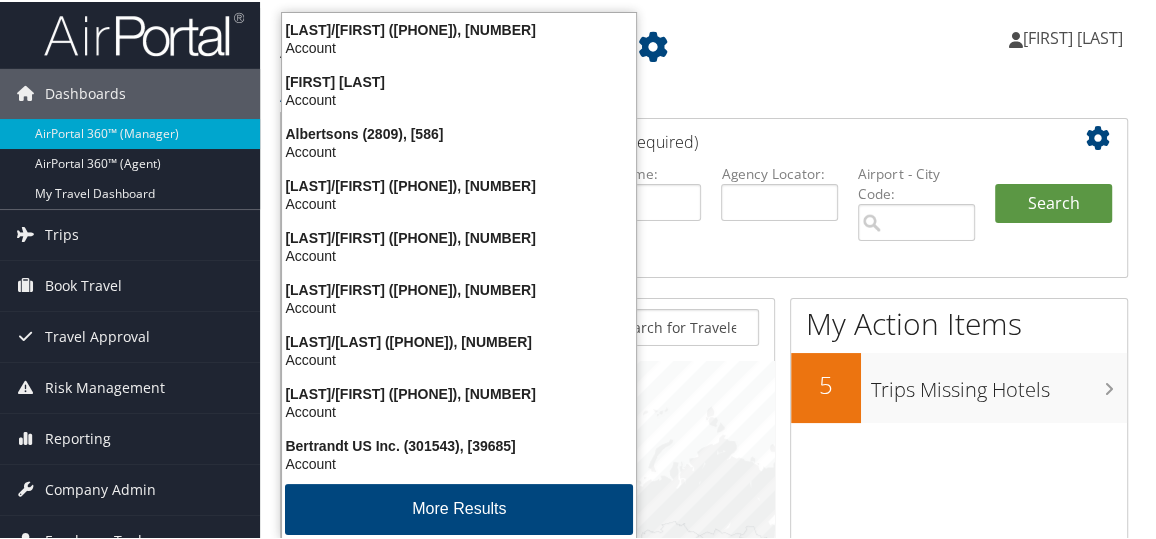 type on "bertr" 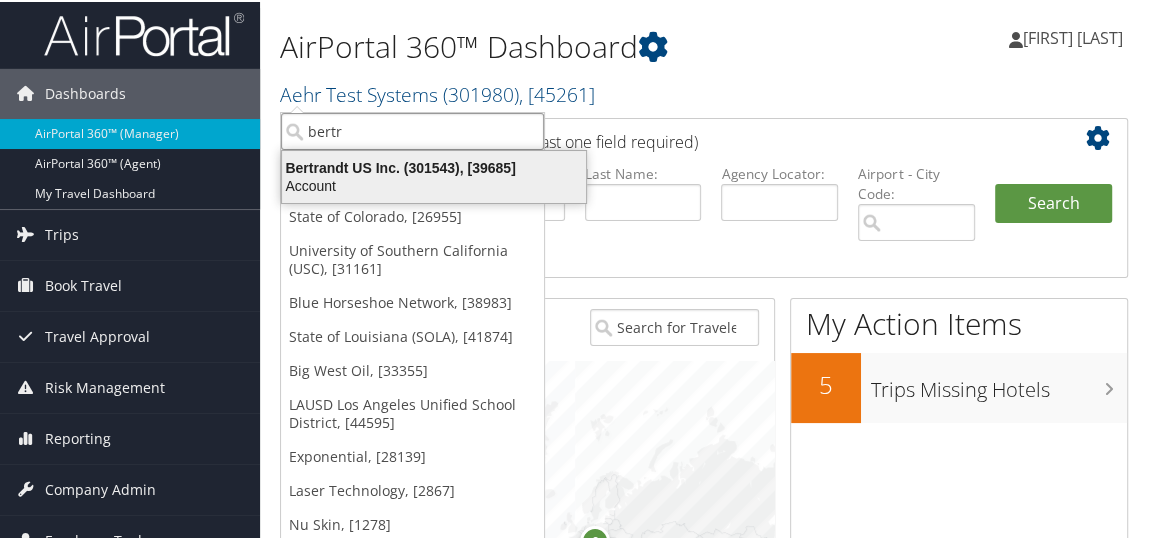 click on "Account" at bounding box center (434, 184) 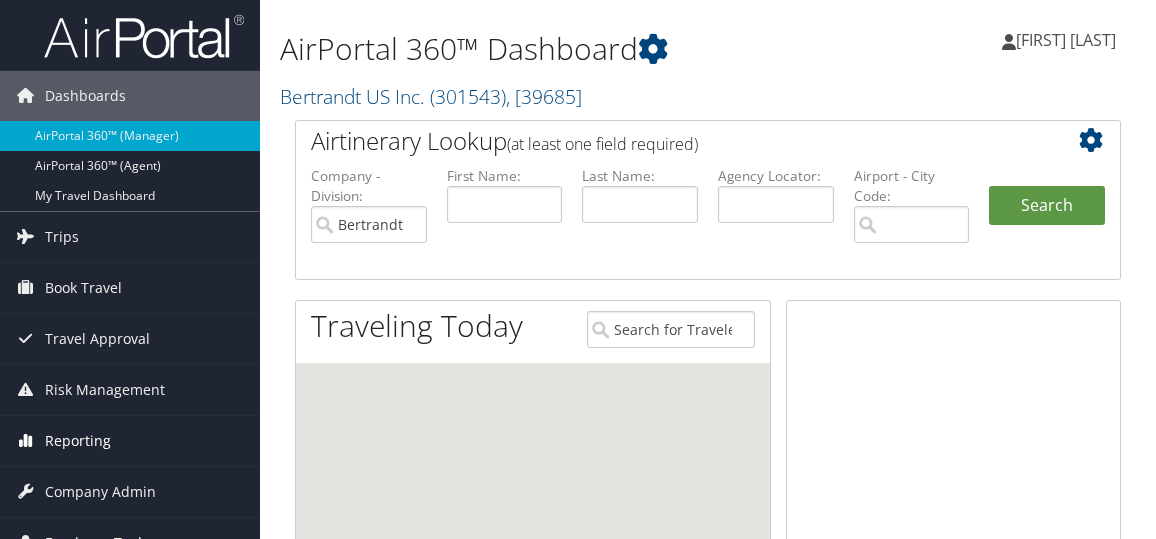scroll, scrollTop: 0, scrollLeft: 0, axis: both 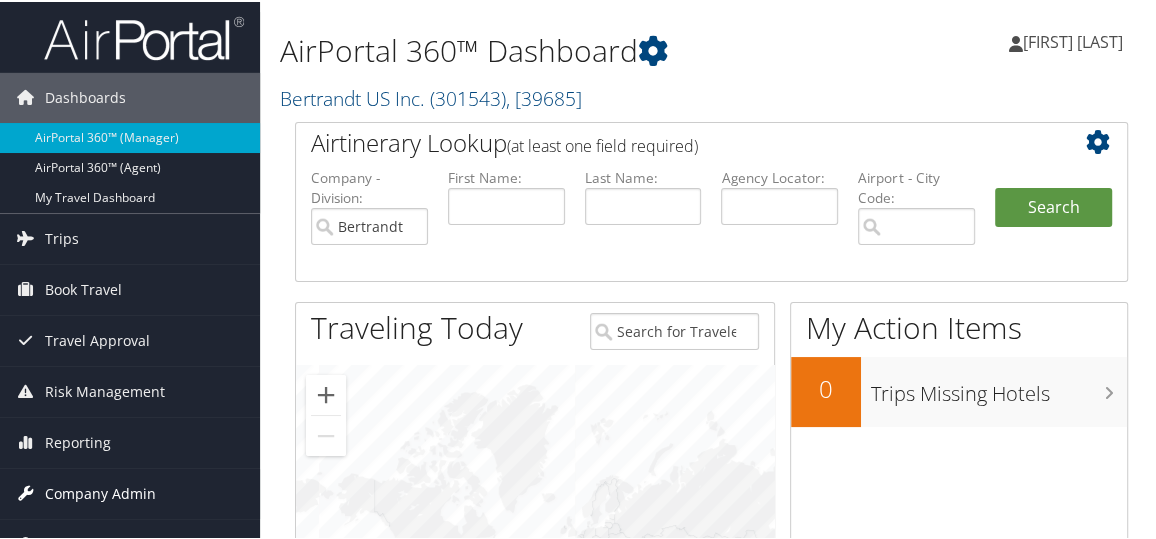 click on "Company Admin" at bounding box center [100, 492] 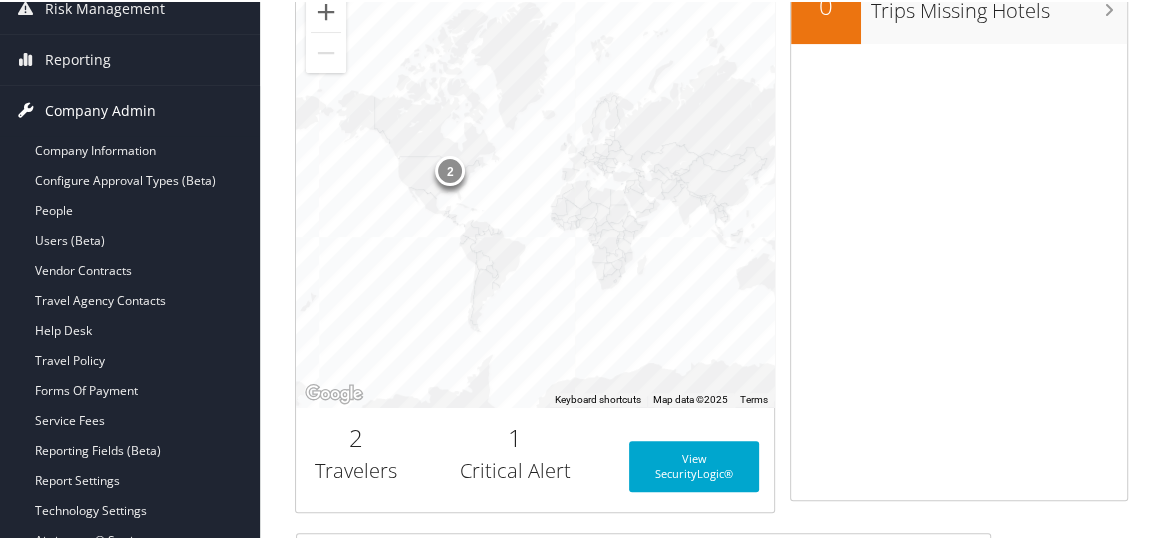 scroll, scrollTop: 384, scrollLeft: 0, axis: vertical 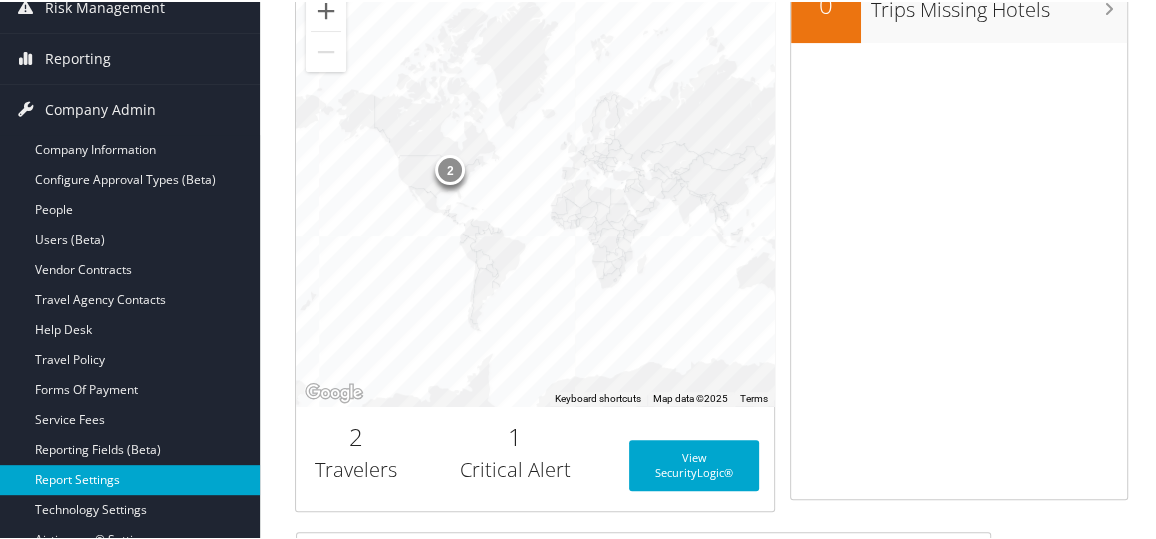 click on "Report Settings" at bounding box center (130, 478) 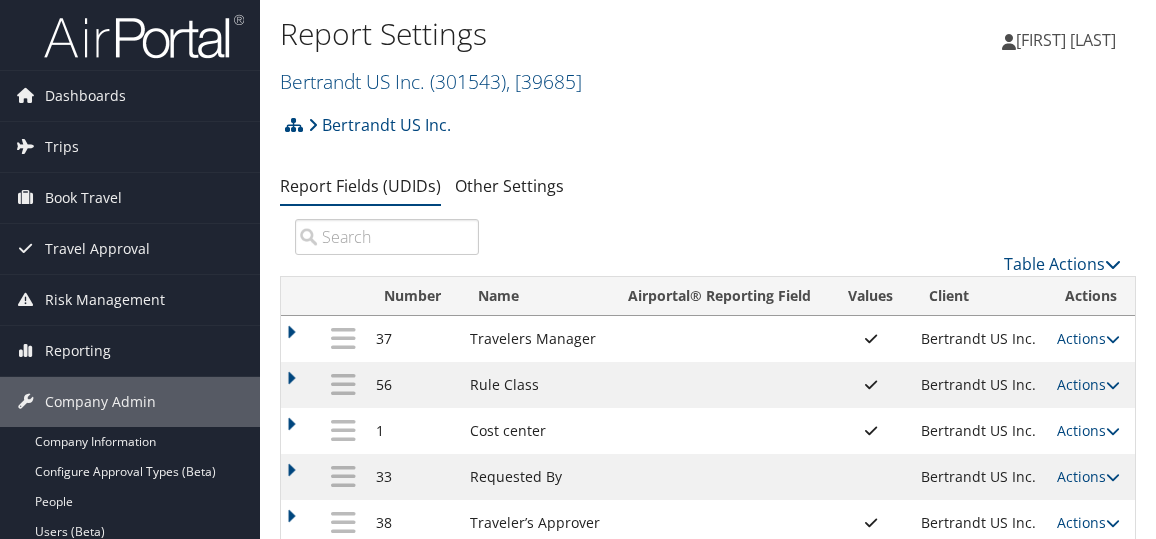 scroll, scrollTop: 0, scrollLeft: 0, axis: both 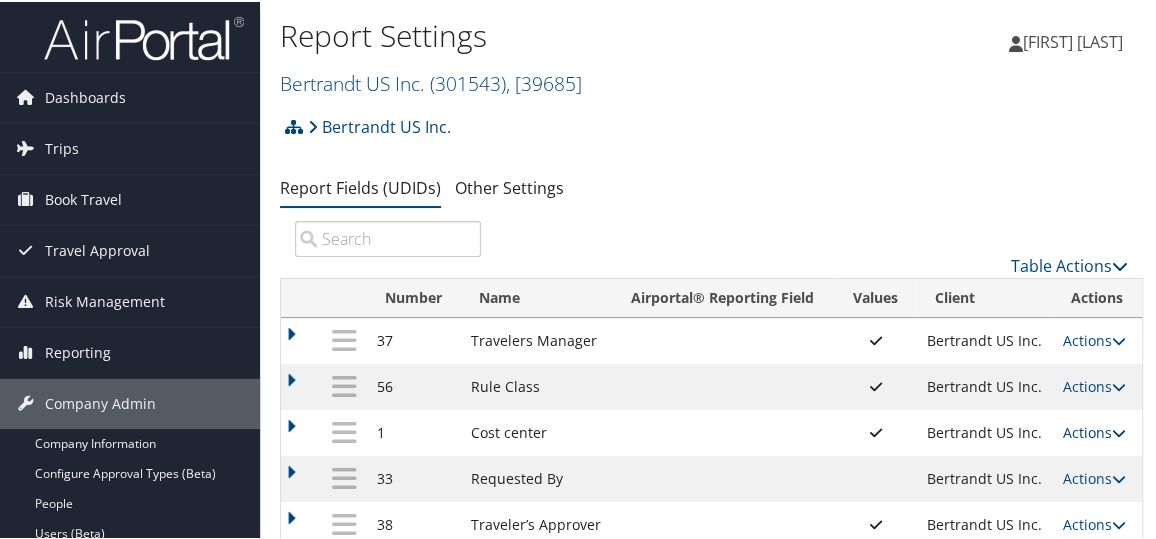 click on "Actions" at bounding box center (1094, 430) 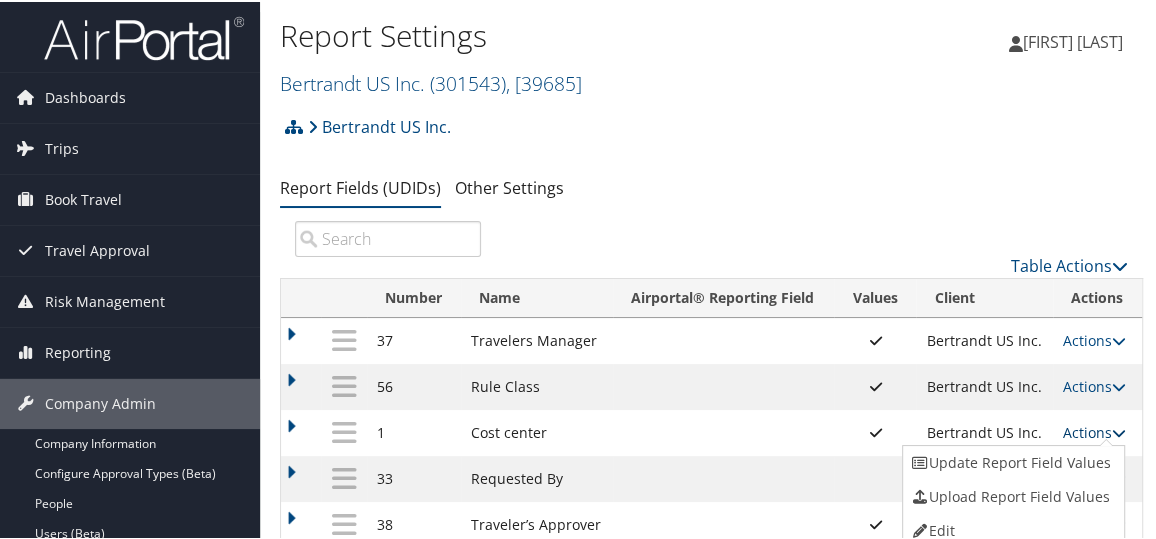 scroll, scrollTop: 40, scrollLeft: 0, axis: vertical 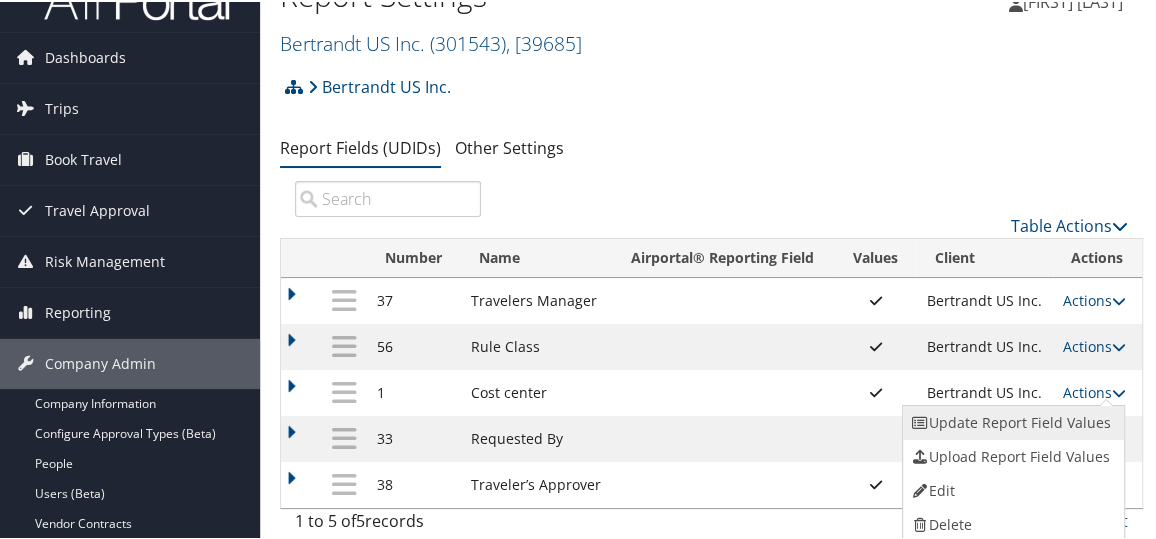click on "Update Report Field Values" at bounding box center (1011, 421) 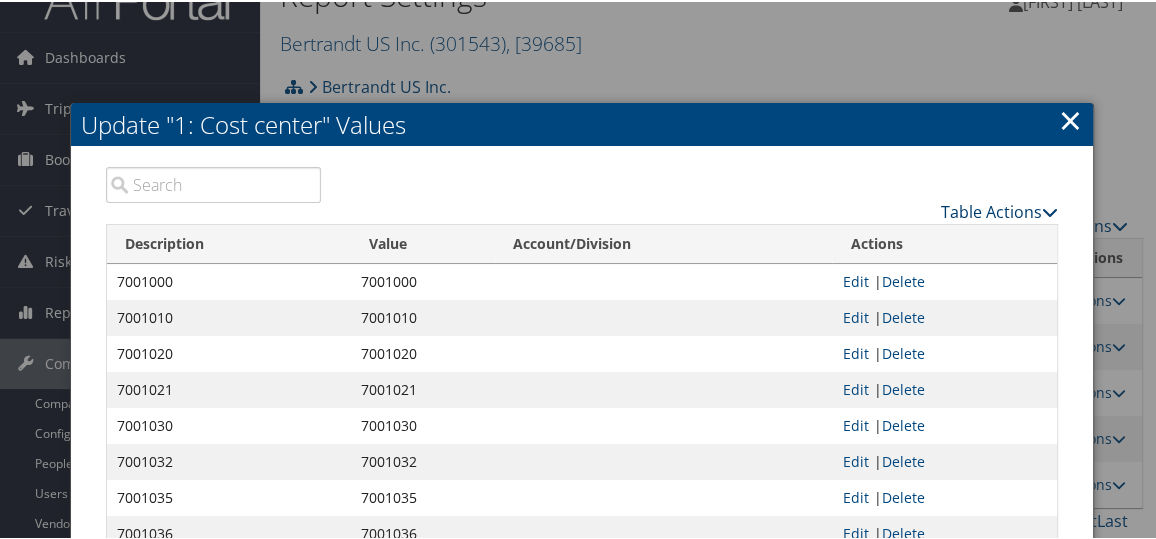 click on "Table Actions" at bounding box center (999, 210) 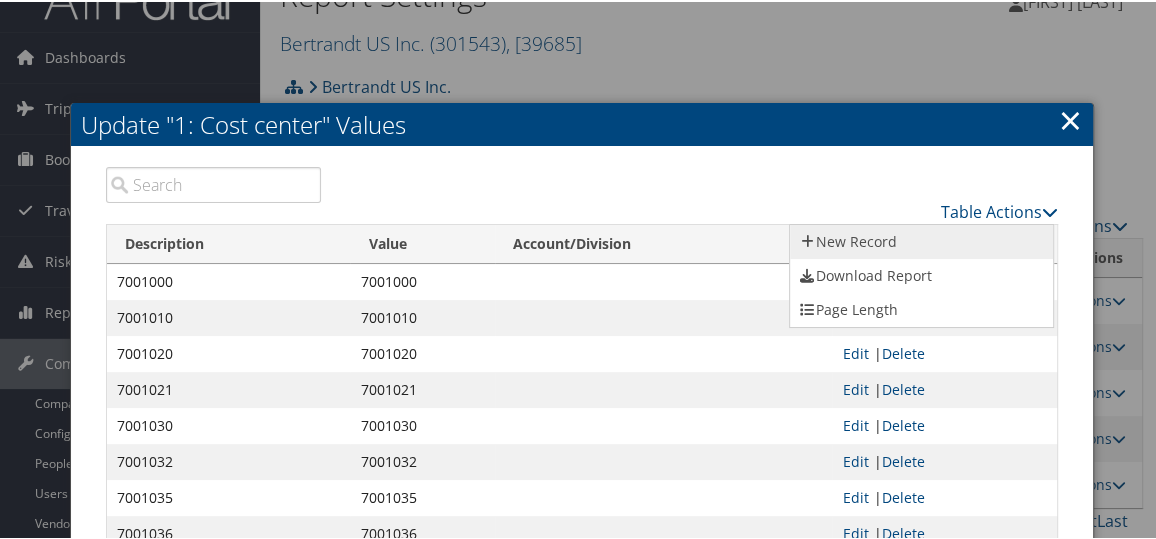 click on "New Record" at bounding box center [921, 240] 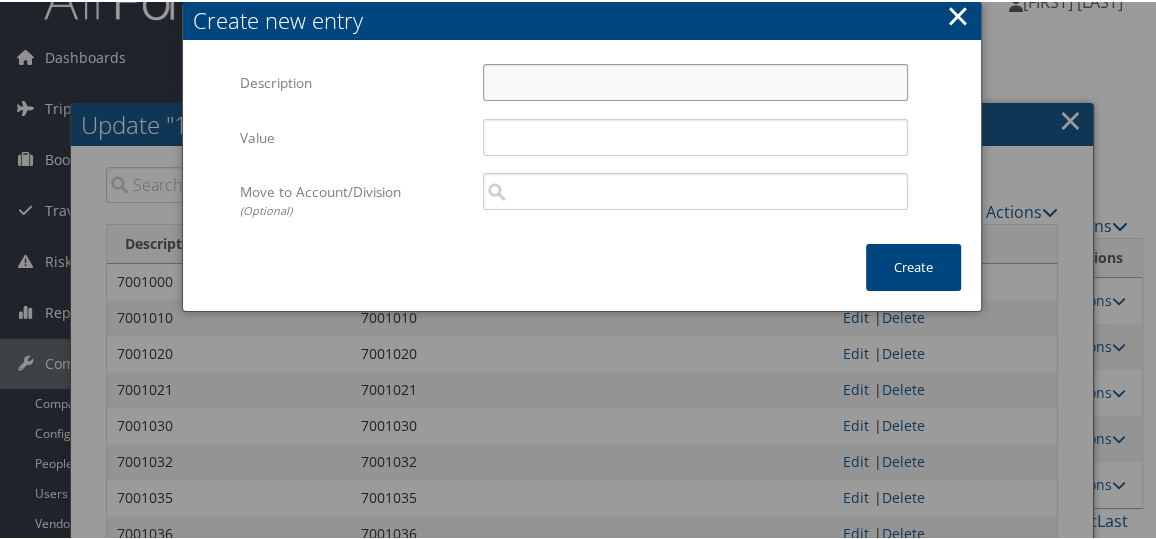 click on "Description" at bounding box center (695, 80) 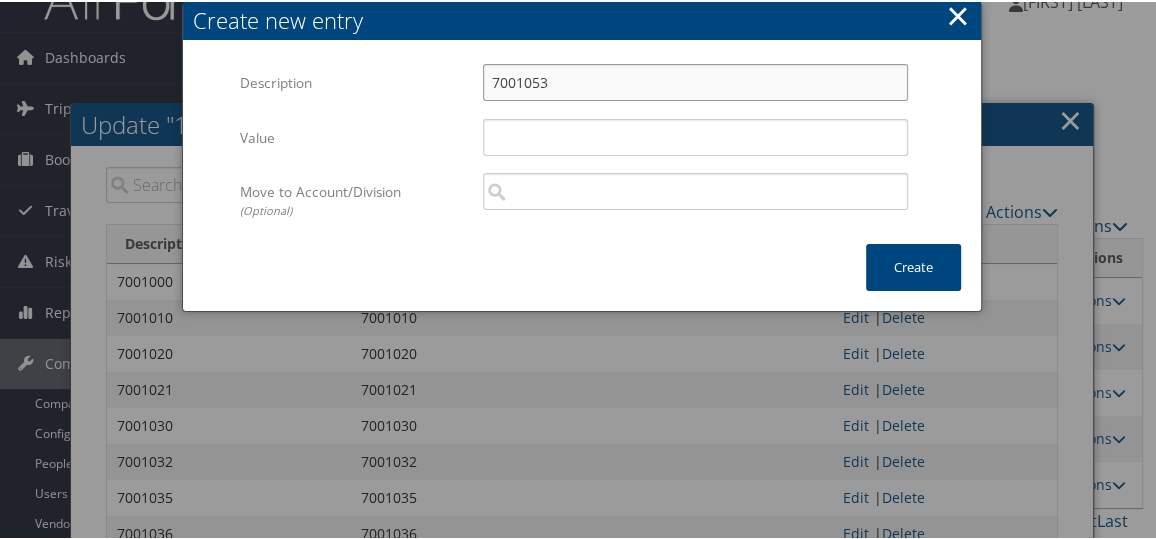 type on "7001053" 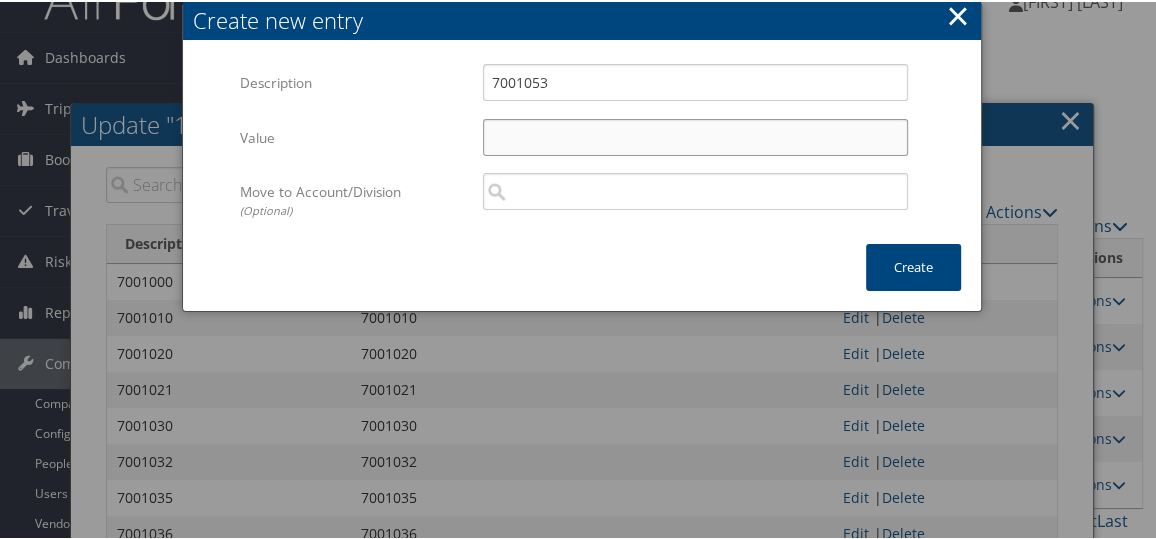 click on "Value" at bounding box center (695, 135) 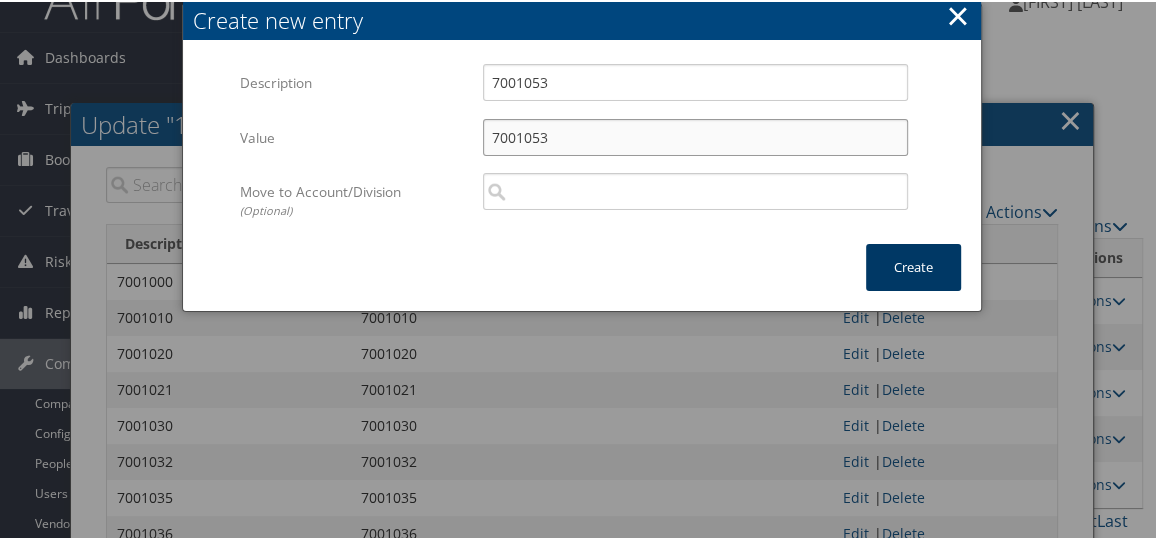type on "7001053" 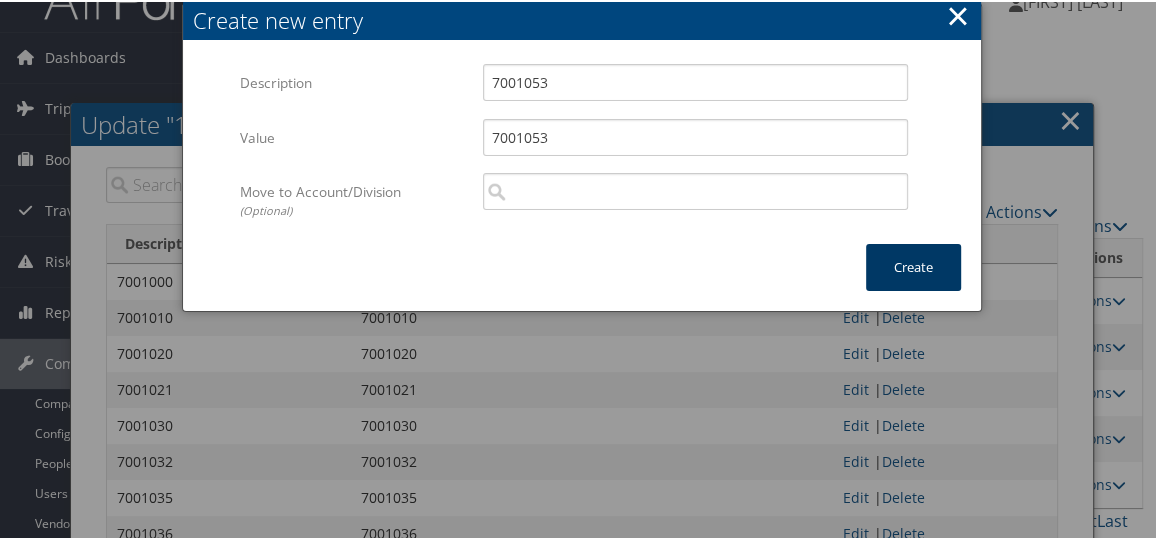 click on "Create" at bounding box center (913, 265) 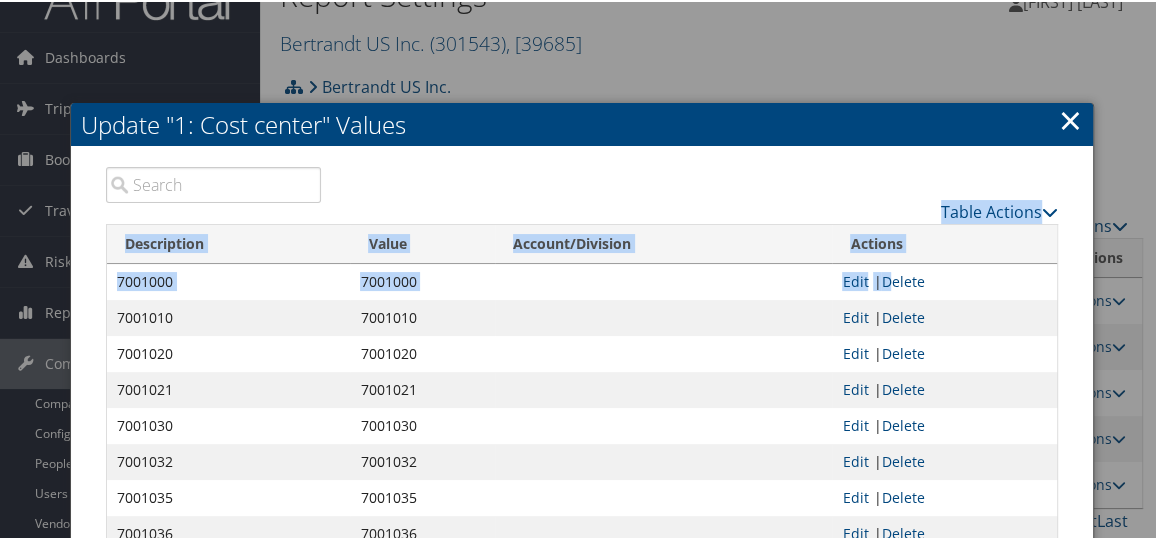 drag, startPoint x: 889, startPoint y: 266, endPoint x: 933, endPoint y: 191, distance: 86.95401 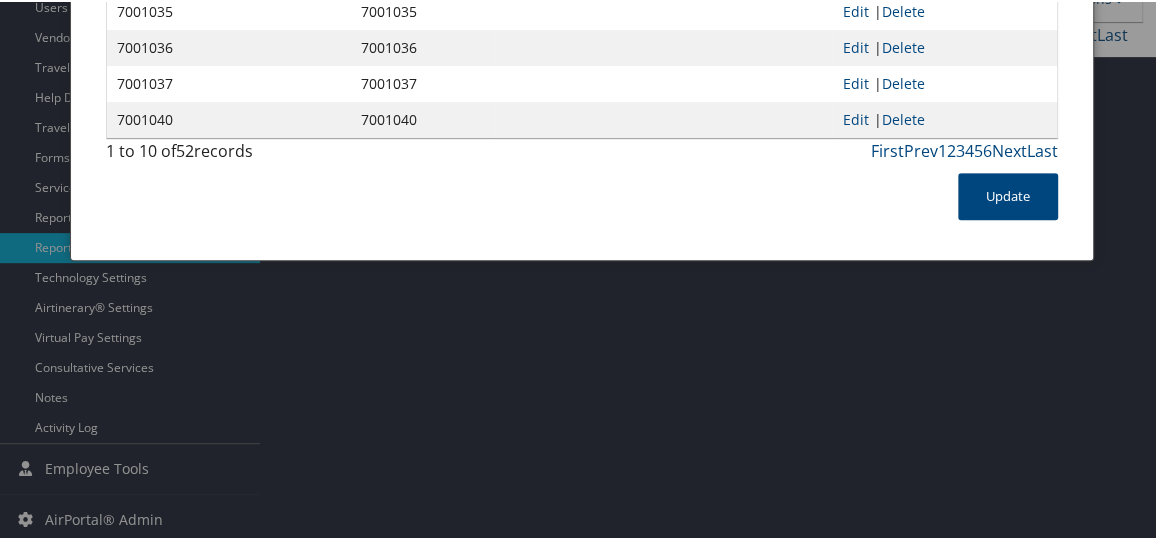 scroll, scrollTop: 423, scrollLeft: 0, axis: vertical 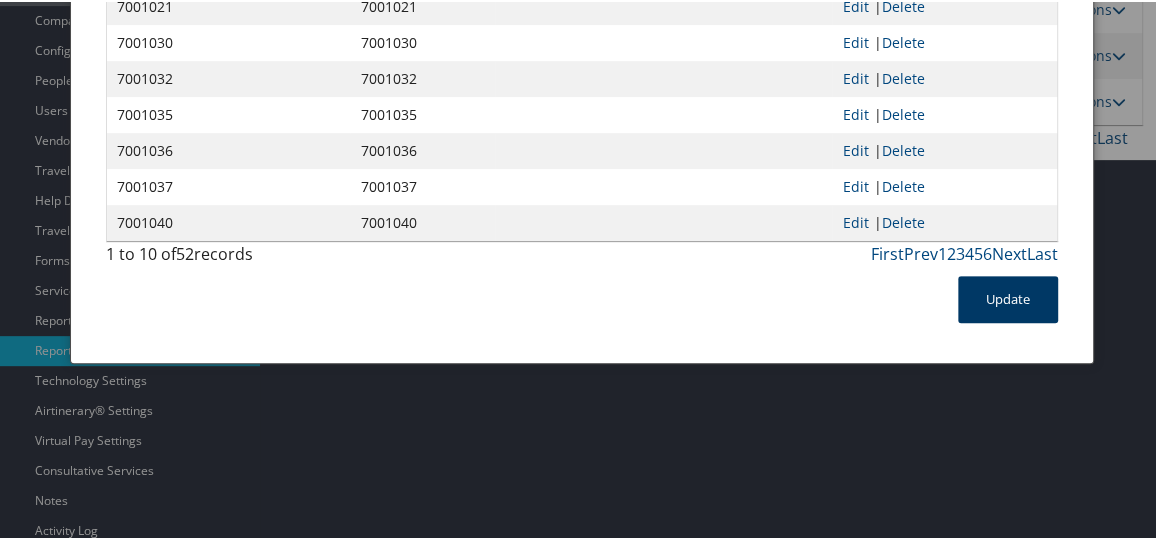 click on "Update" at bounding box center [1008, 297] 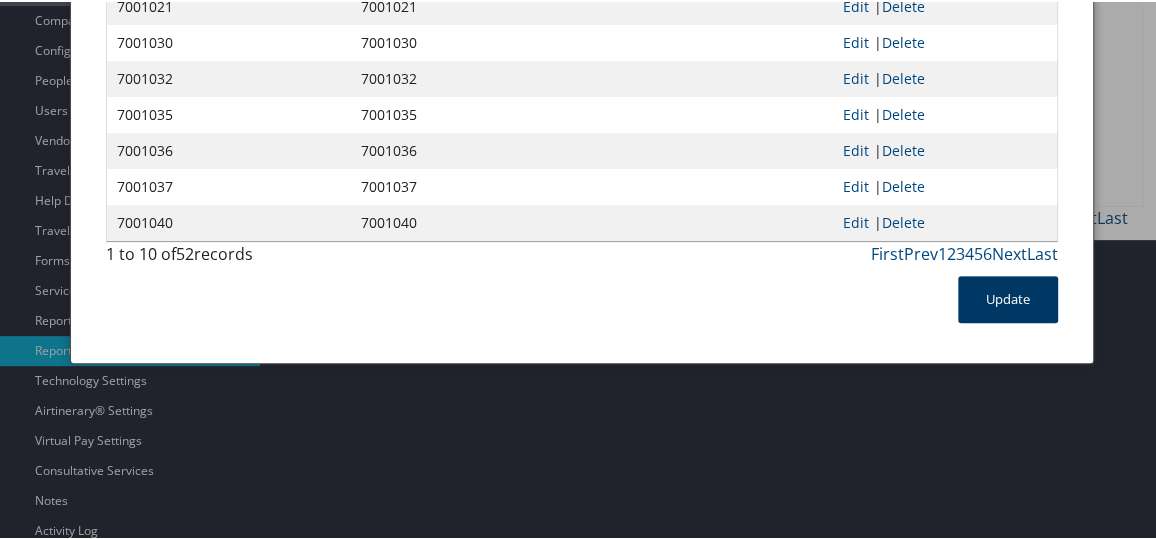 click on "Update" at bounding box center [1008, 297] 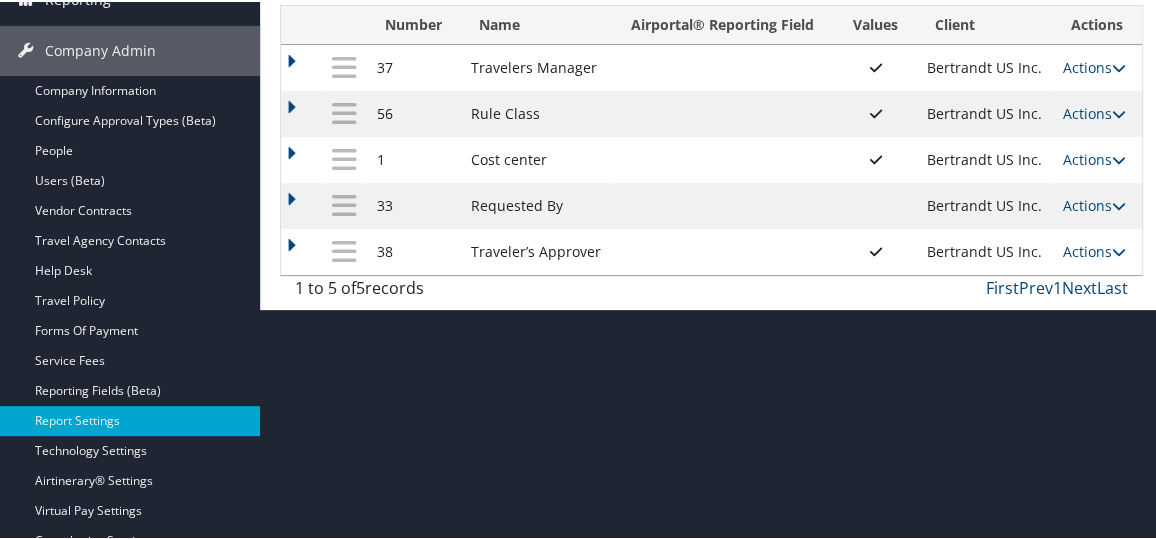 scroll, scrollTop: 352, scrollLeft: 0, axis: vertical 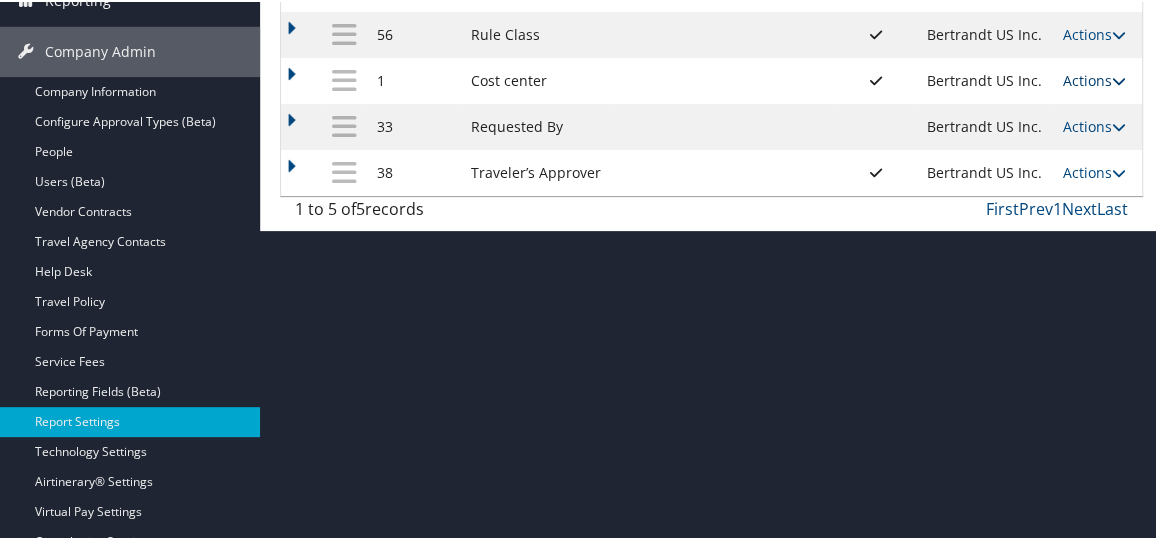 click on "Actions   Update Report Field Values  Upload Report Field Values  Edit  Delete" at bounding box center (1097, 171) 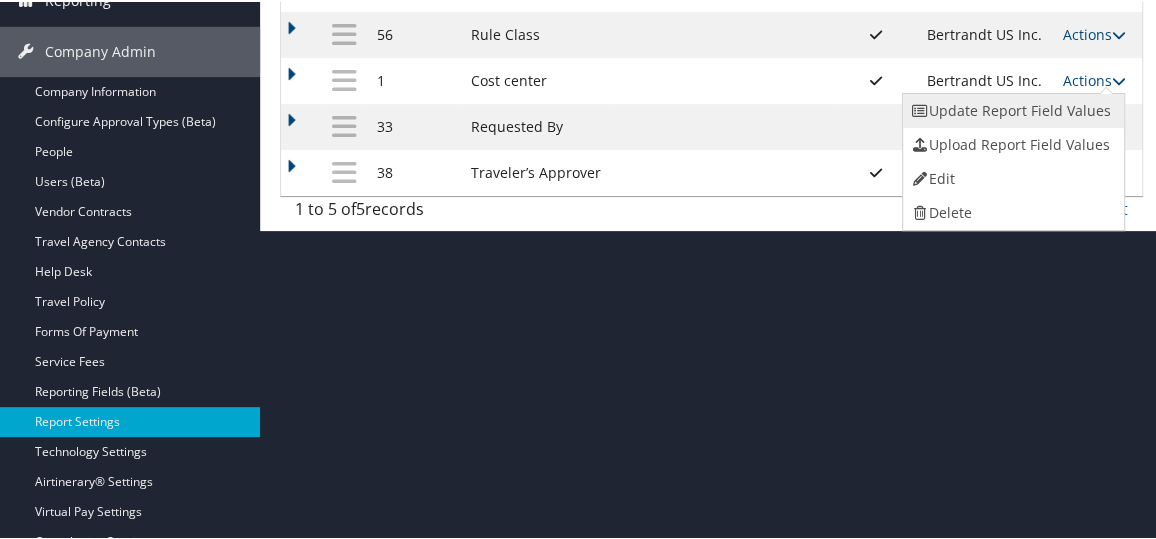 click on "Update Report Field Values" at bounding box center [1011, 109] 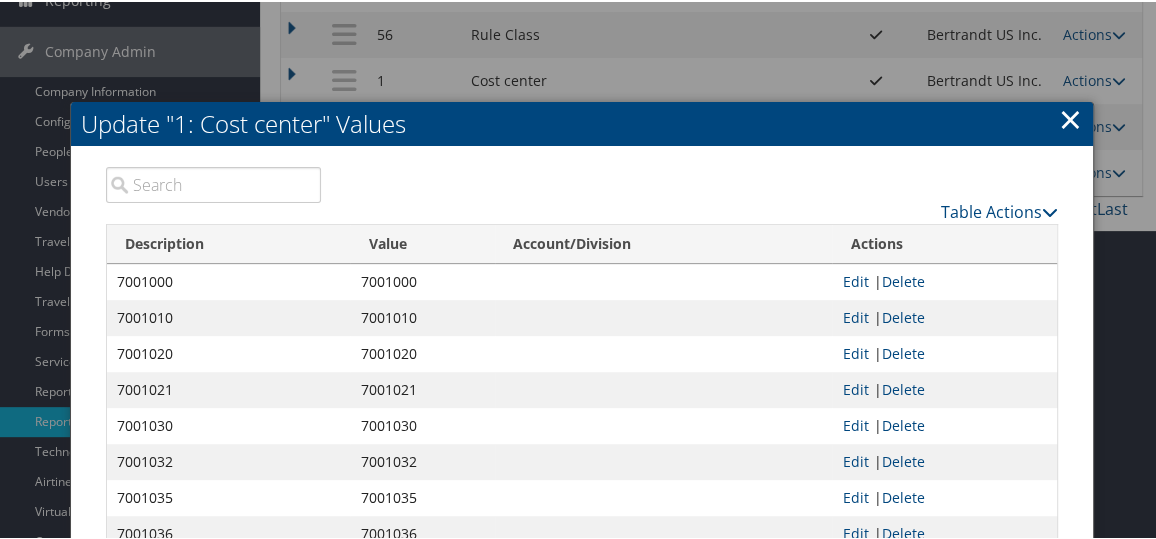 click at bounding box center [214, 183] 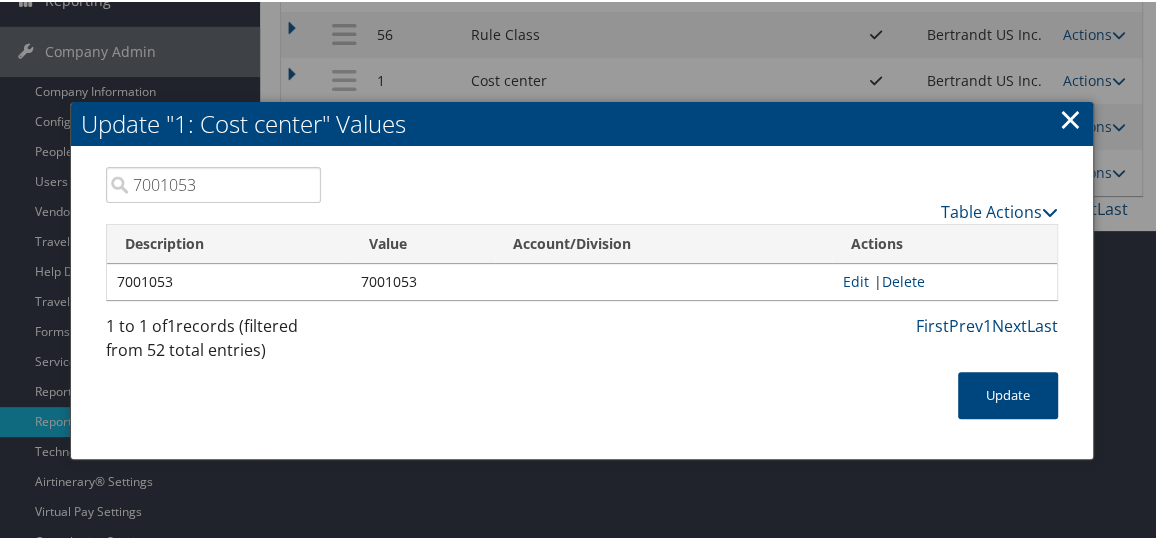 type on "7001053" 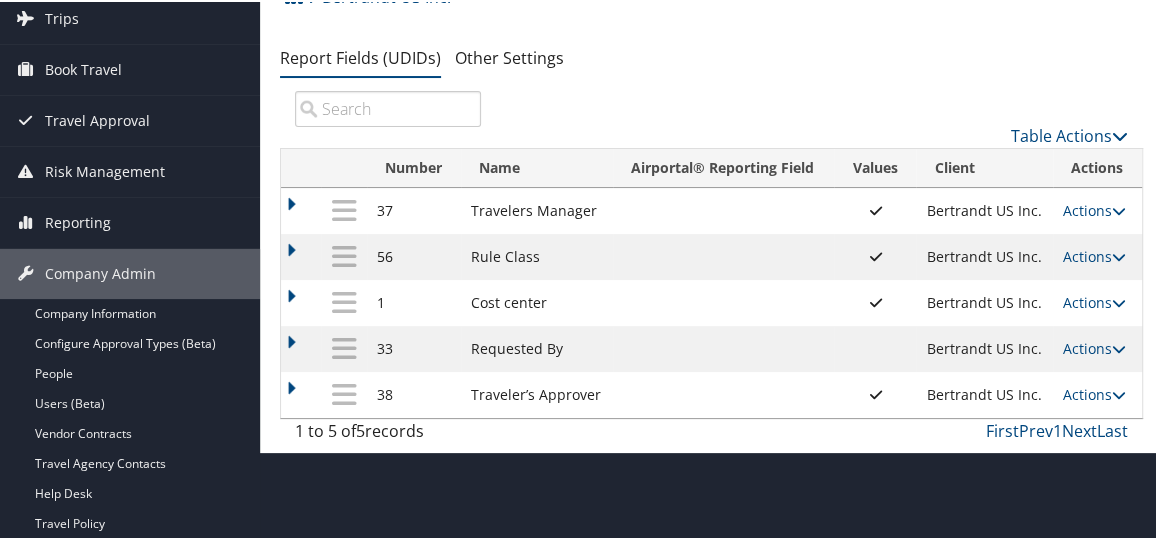 scroll, scrollTop: 0, scrollLeft: 0, axis: both 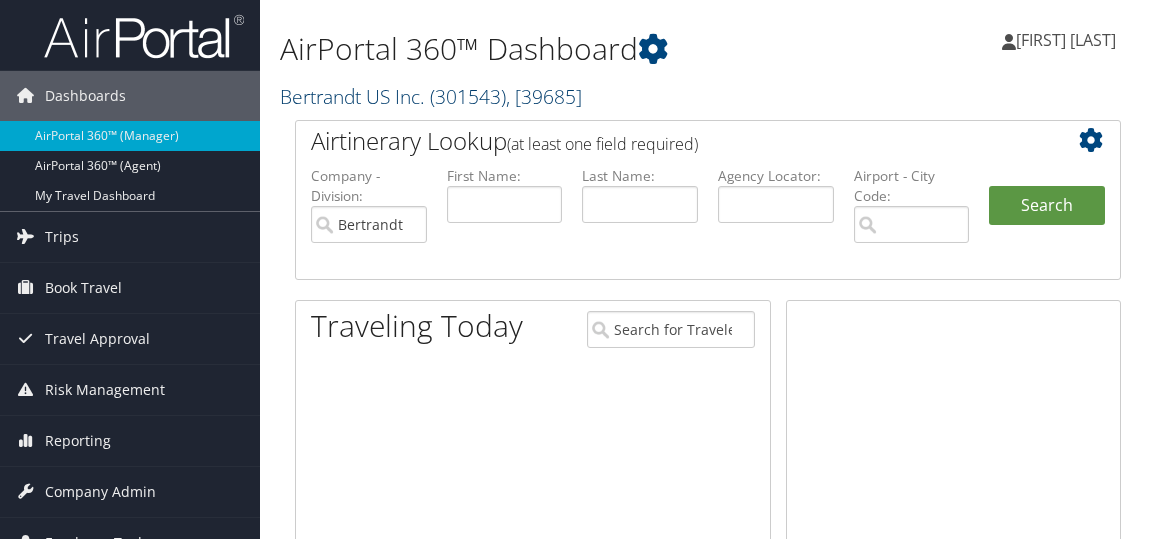 click on "Bertrandt US Inc.   ( 301543 )  , [ 39685 ]" at bounding box center [431, 96] 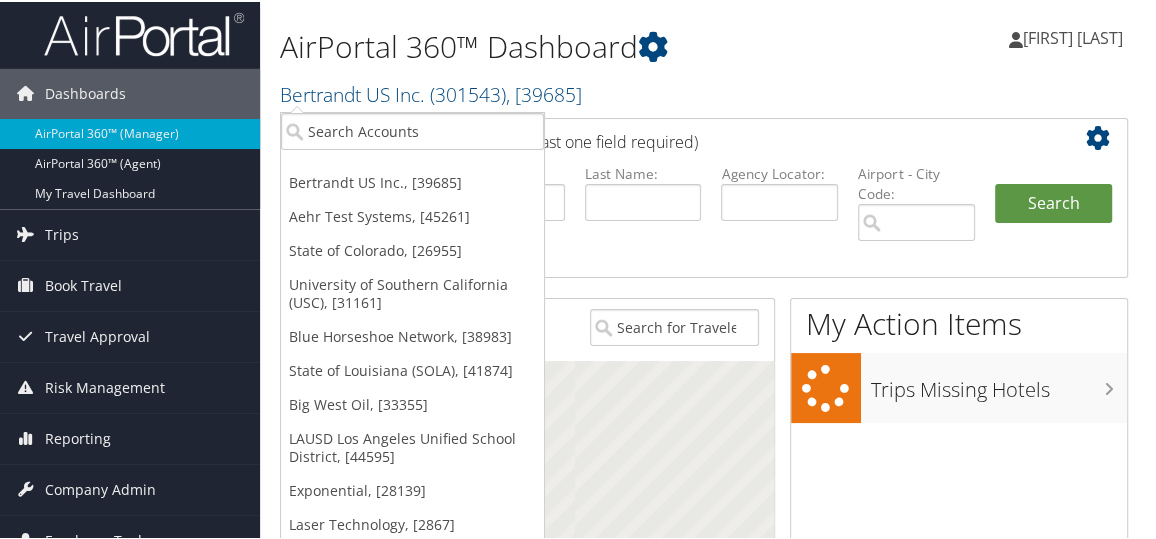 scroll, scrollTop: 4, scrollLeft: 0, axis: vertical 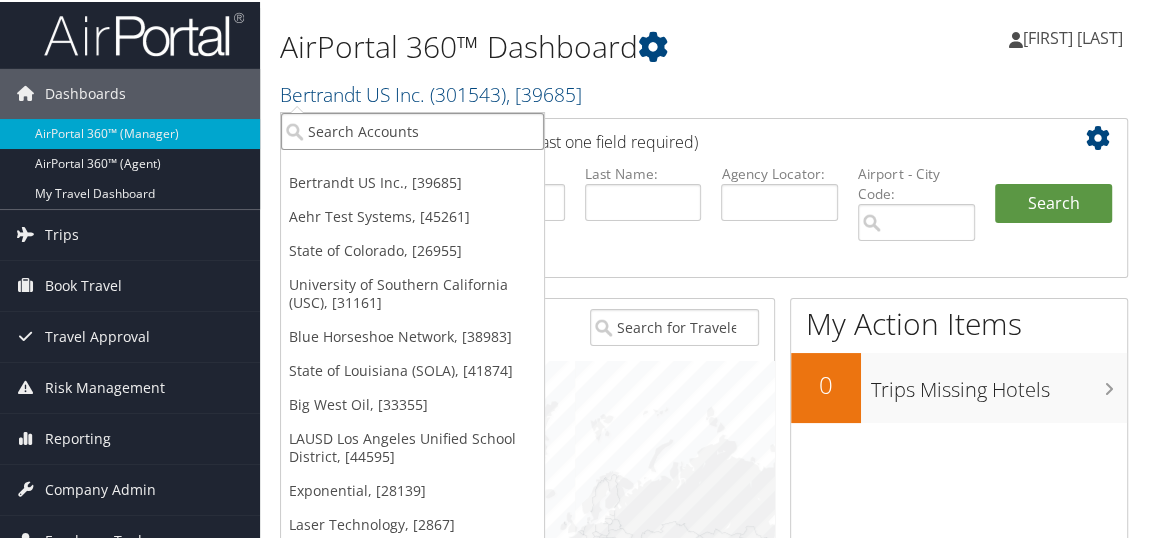 click at bounding box center [412, 129] 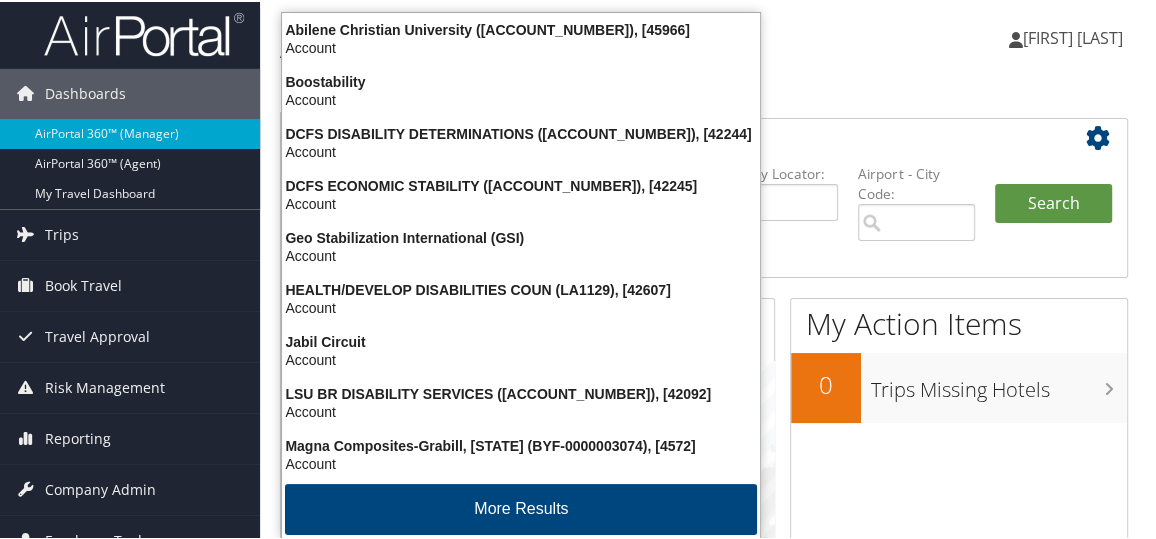 type on "a" 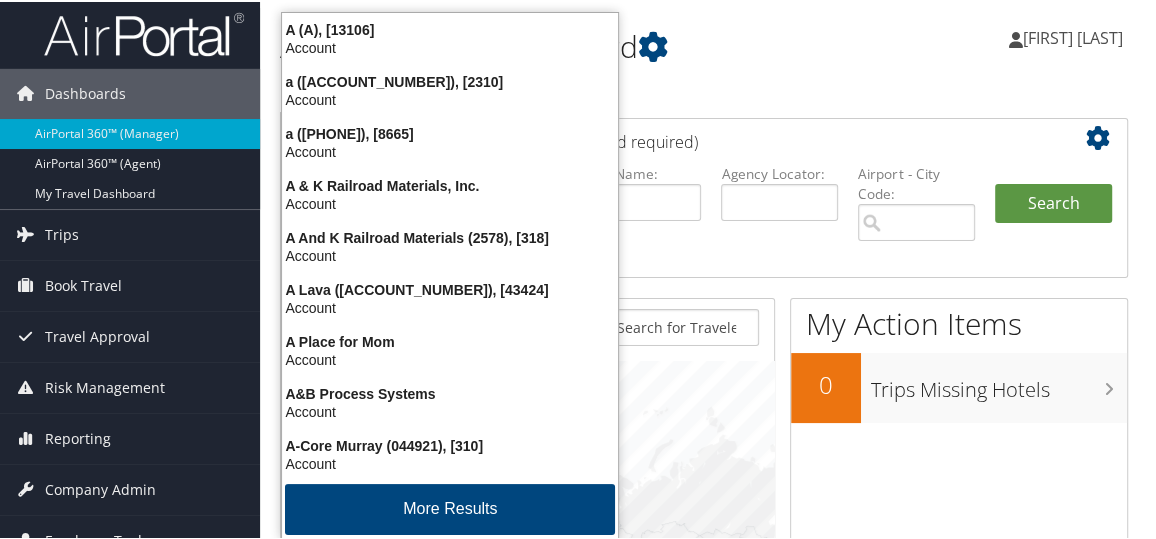 type on "abil" 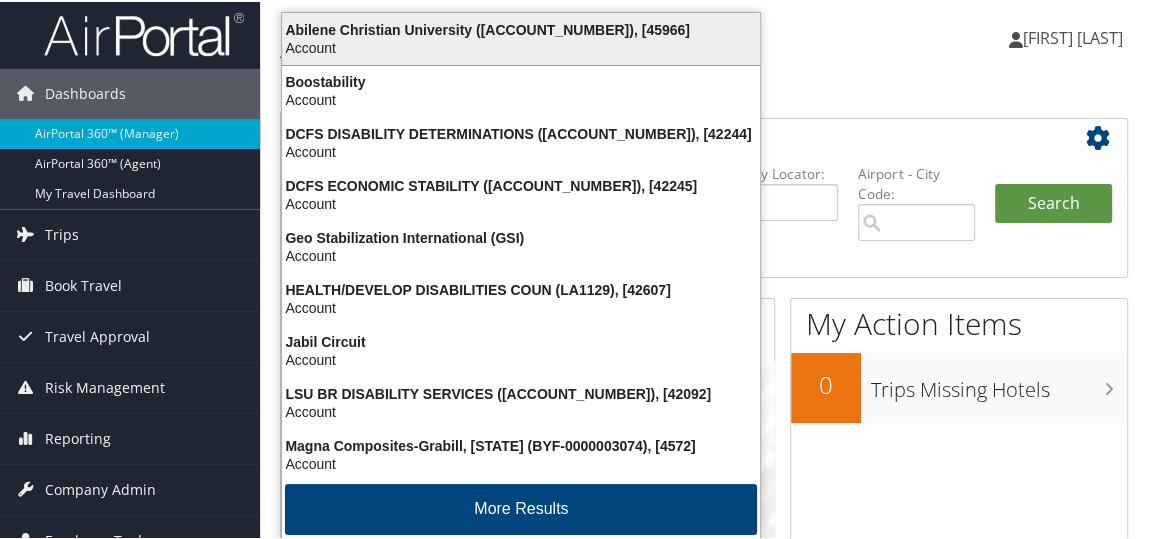 click on "Account" at bounding box center [521, 46] 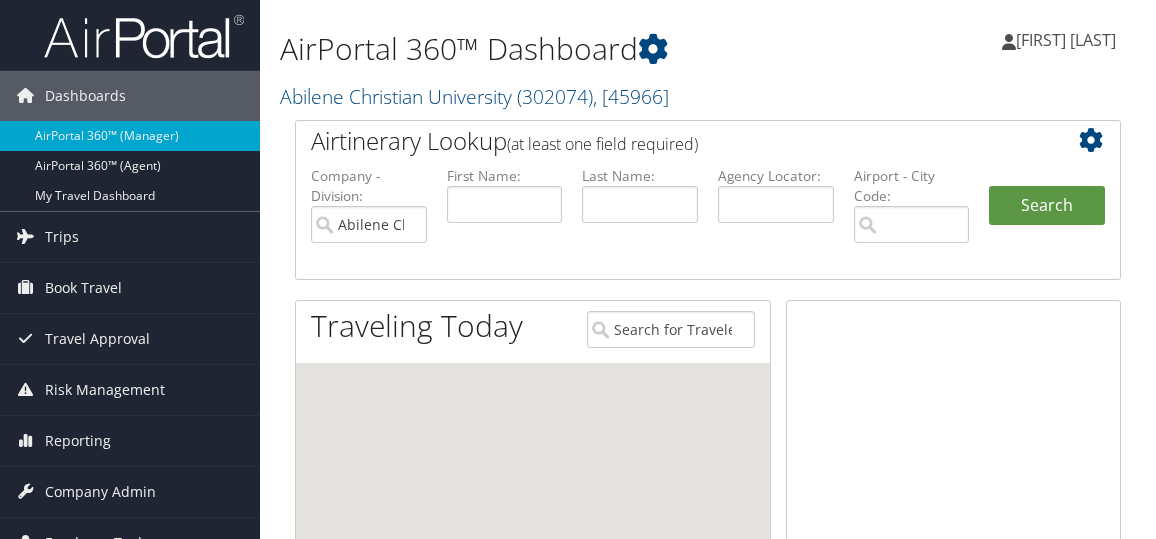 scroll, scrollTop: 0, scrollLeft: 0, axis: both 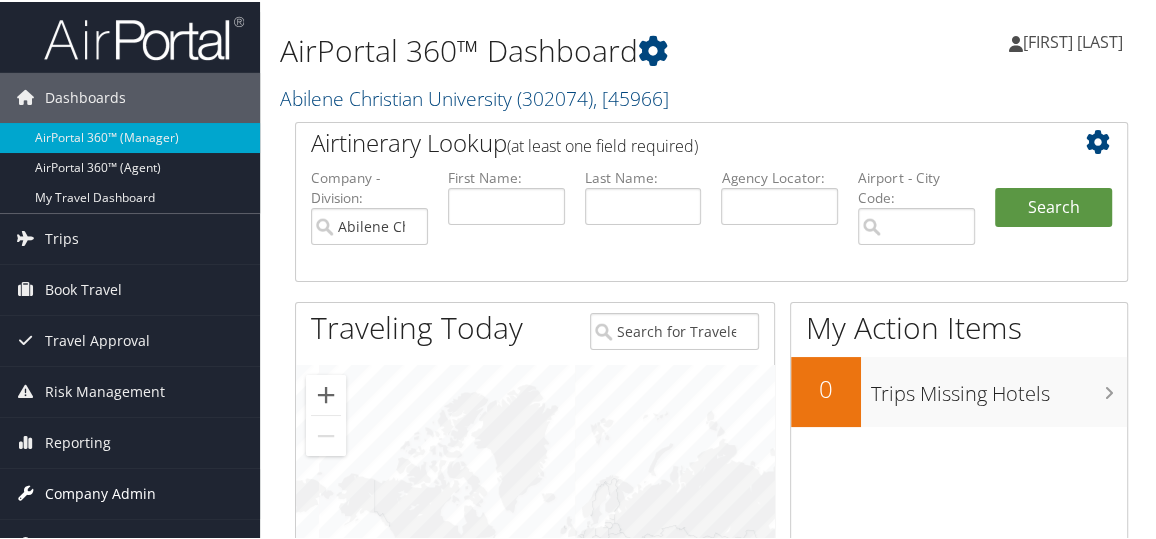 click on "Company Admin" at bounding box center (100, 492) 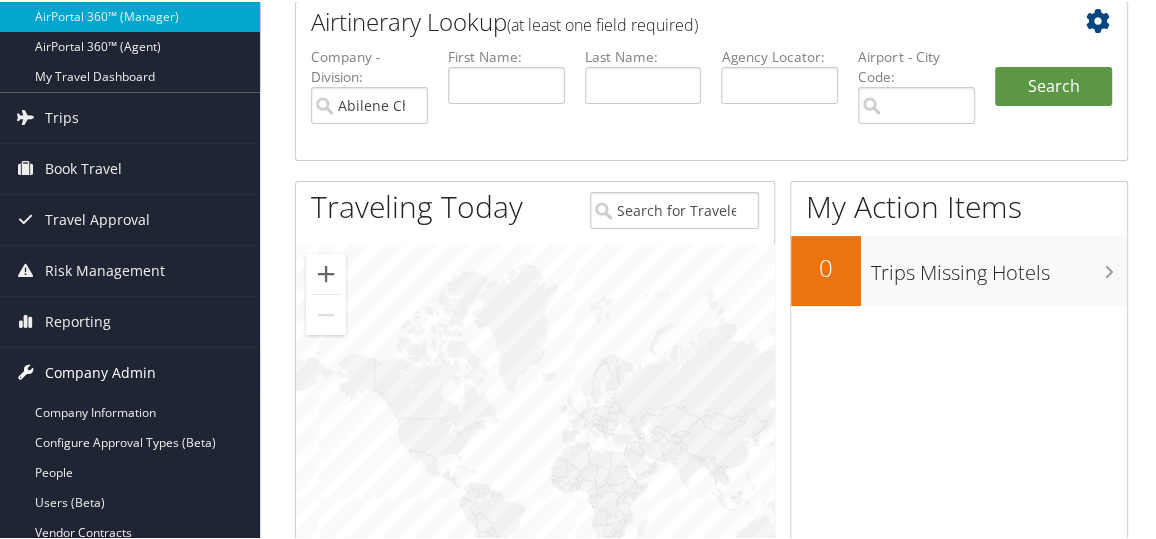 scroll, scrollTop: 152, scrollLeft: 0, axis: vertical 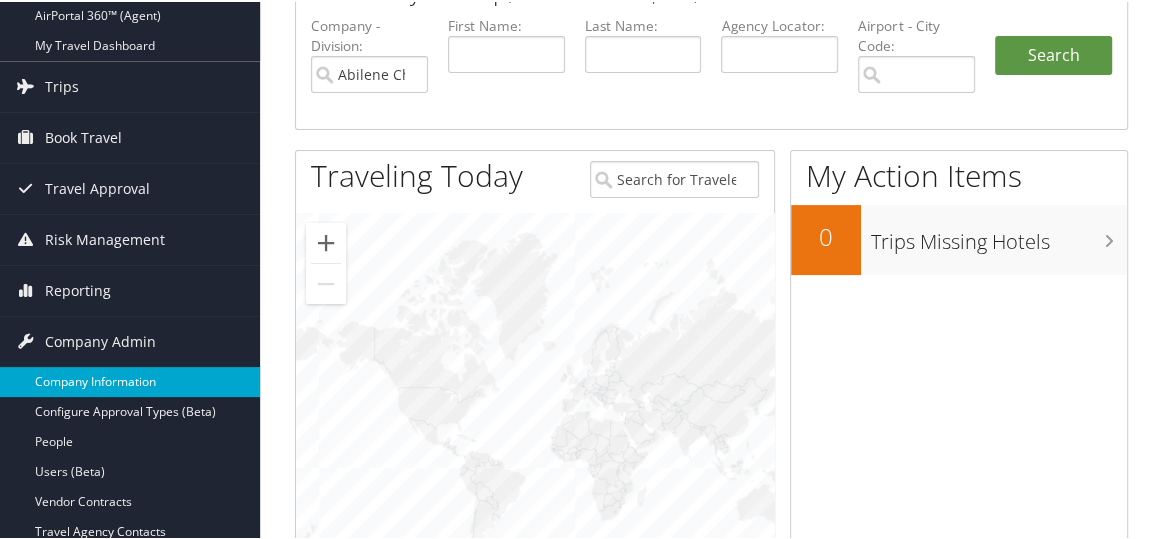 click on "Company Information" at bounding box center (130, 380) 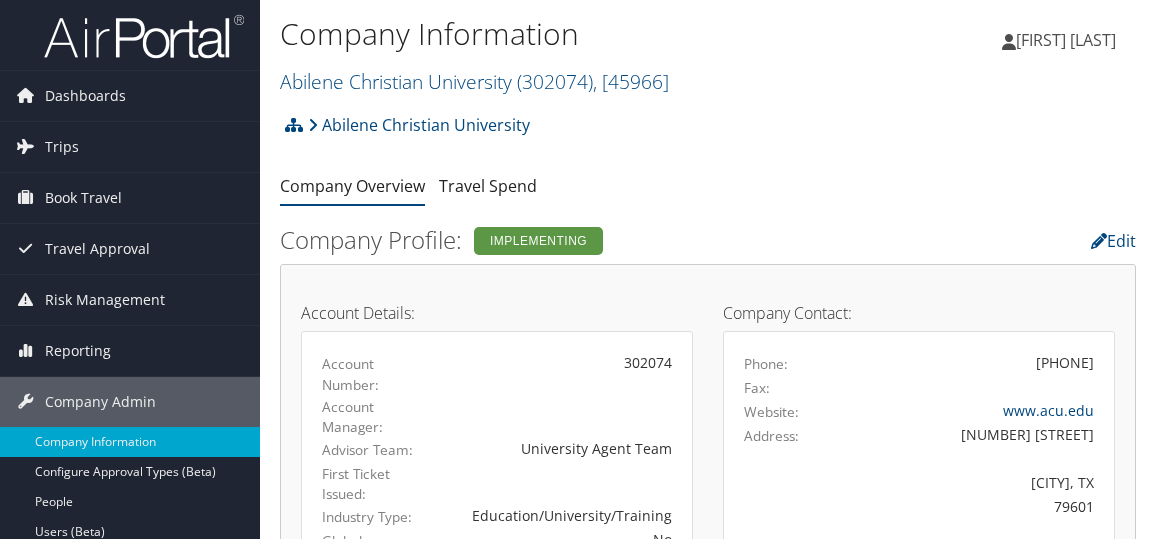 scroll, scrollTop: 0, scrollLeft: 0, axis: both 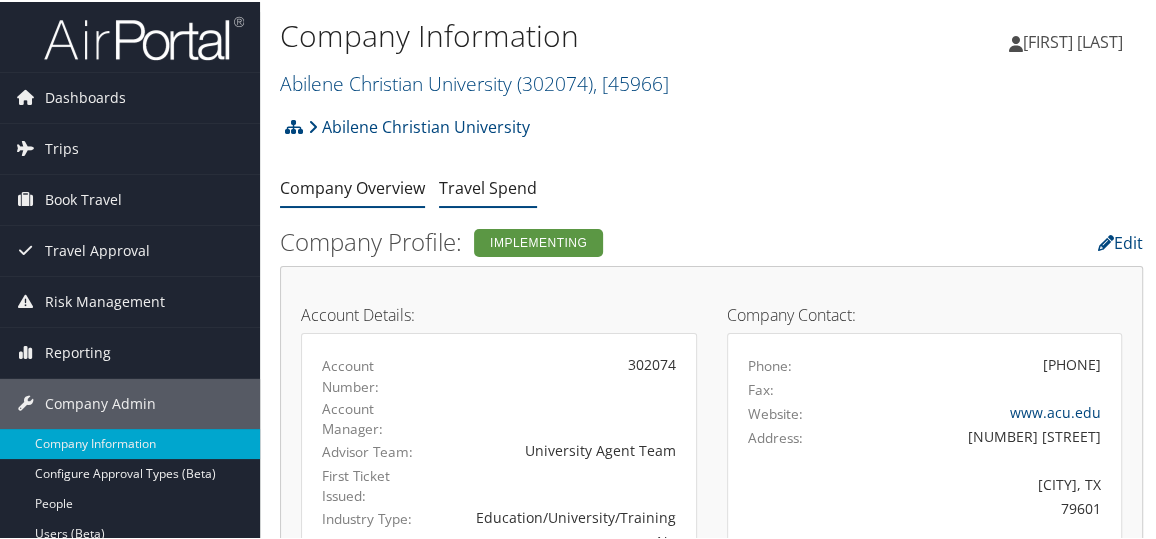 click on "Travel Spend" at bounding box center [488, 186] 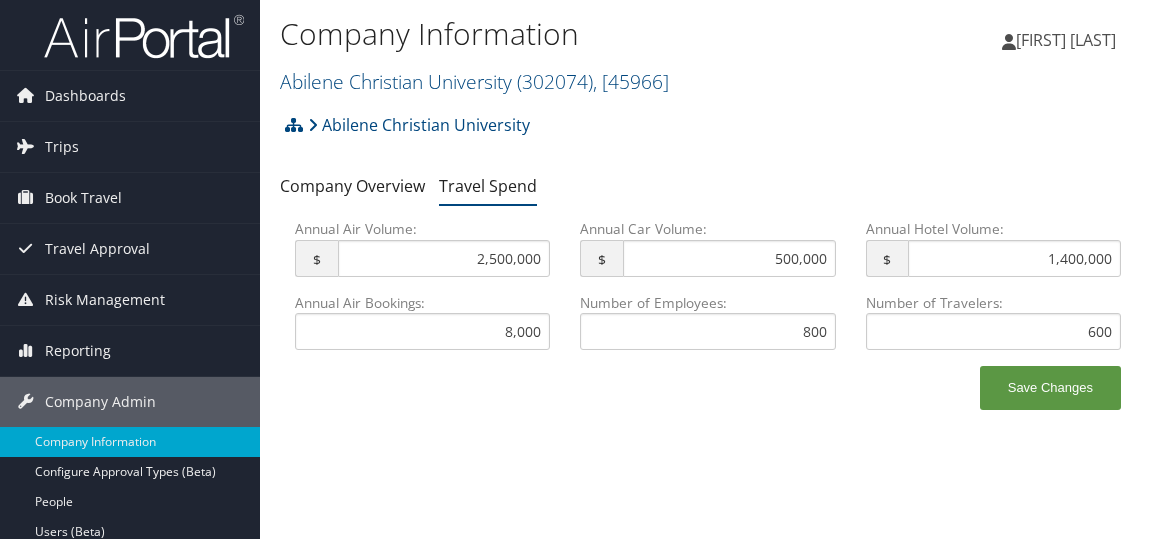 scroll, scrollTop: 0, scrollLeft: 0, axis: both 